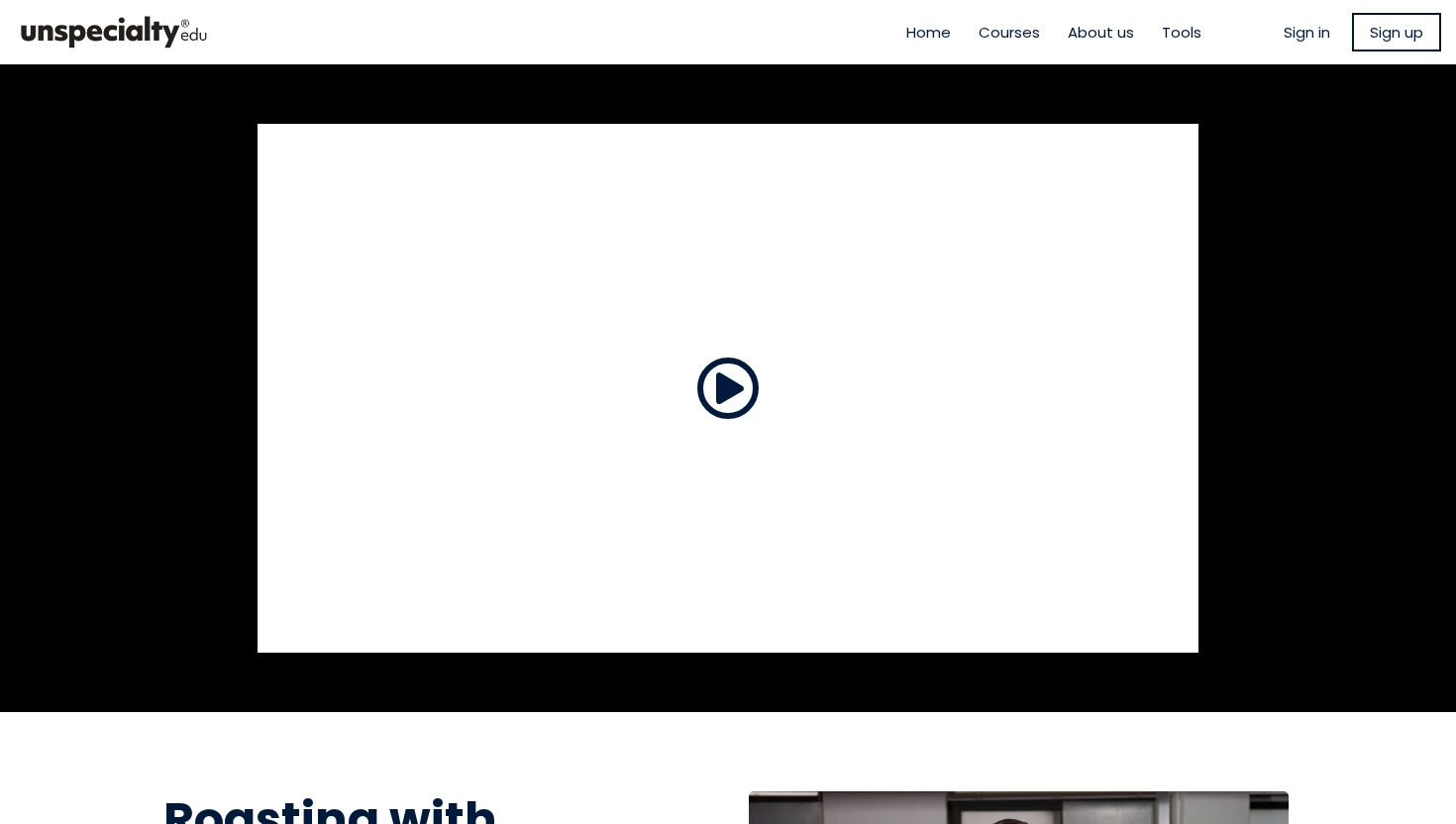 scroll, scrollTop: 0, scrollLeft: 0, axis: both 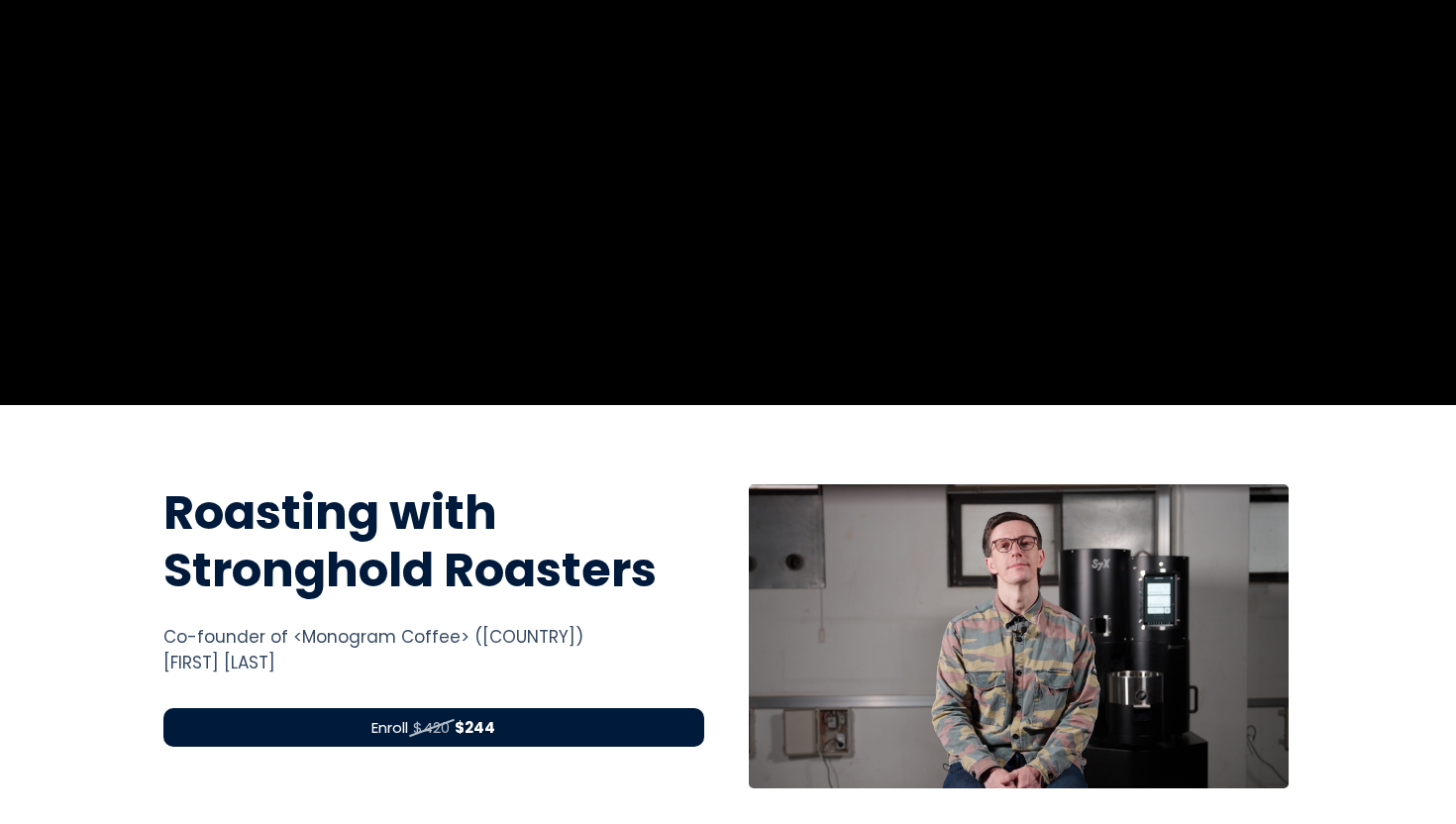 click on "$420" at bounding box center (431, 727) 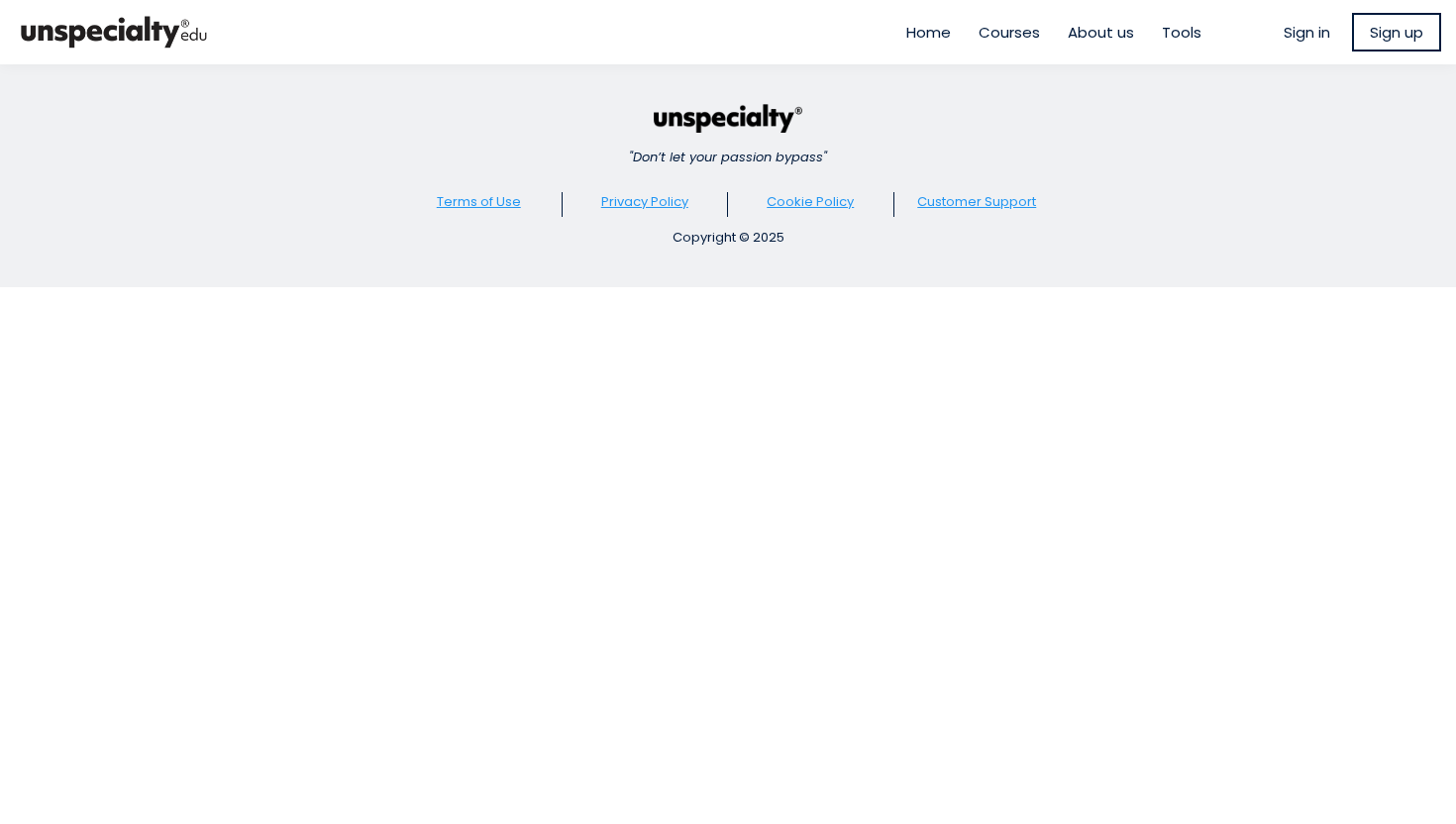 scroll, scrollTop: 0, scrollLeft: 0, axis: both 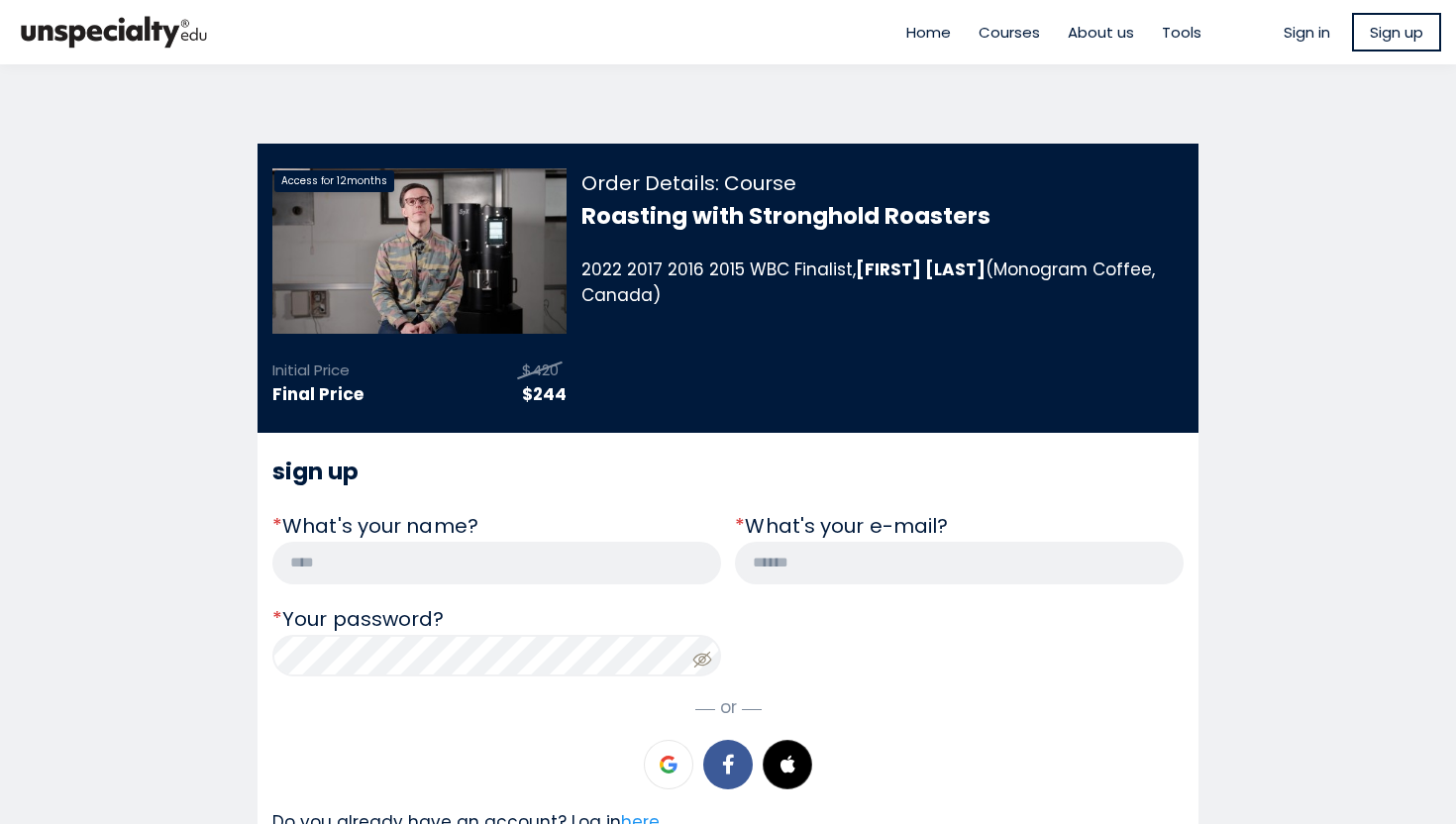 click on "Courses" at bounding box center [1009, 32] 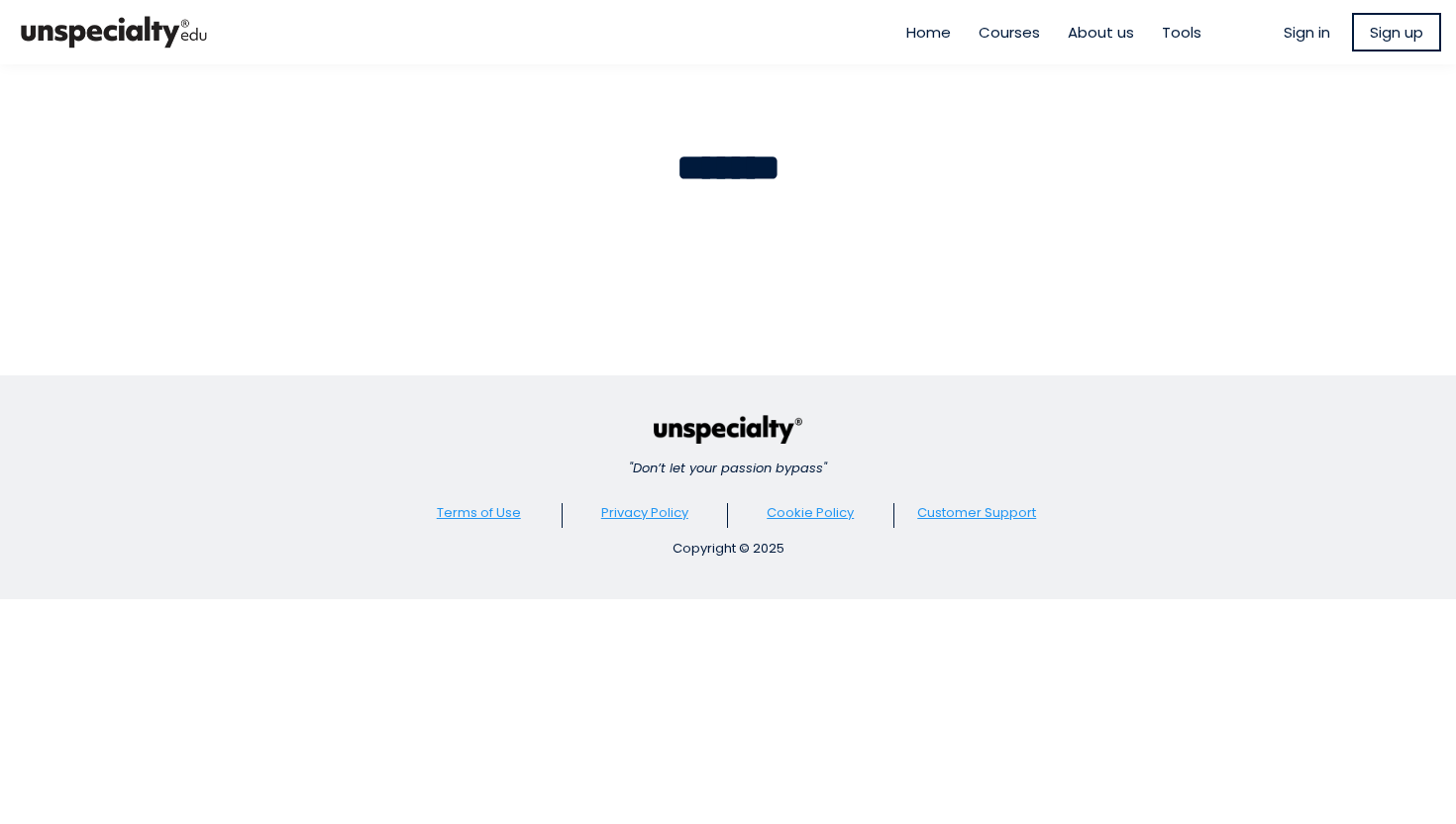scroll, scrollTop: 0, scrollLeft: 0, axis: both 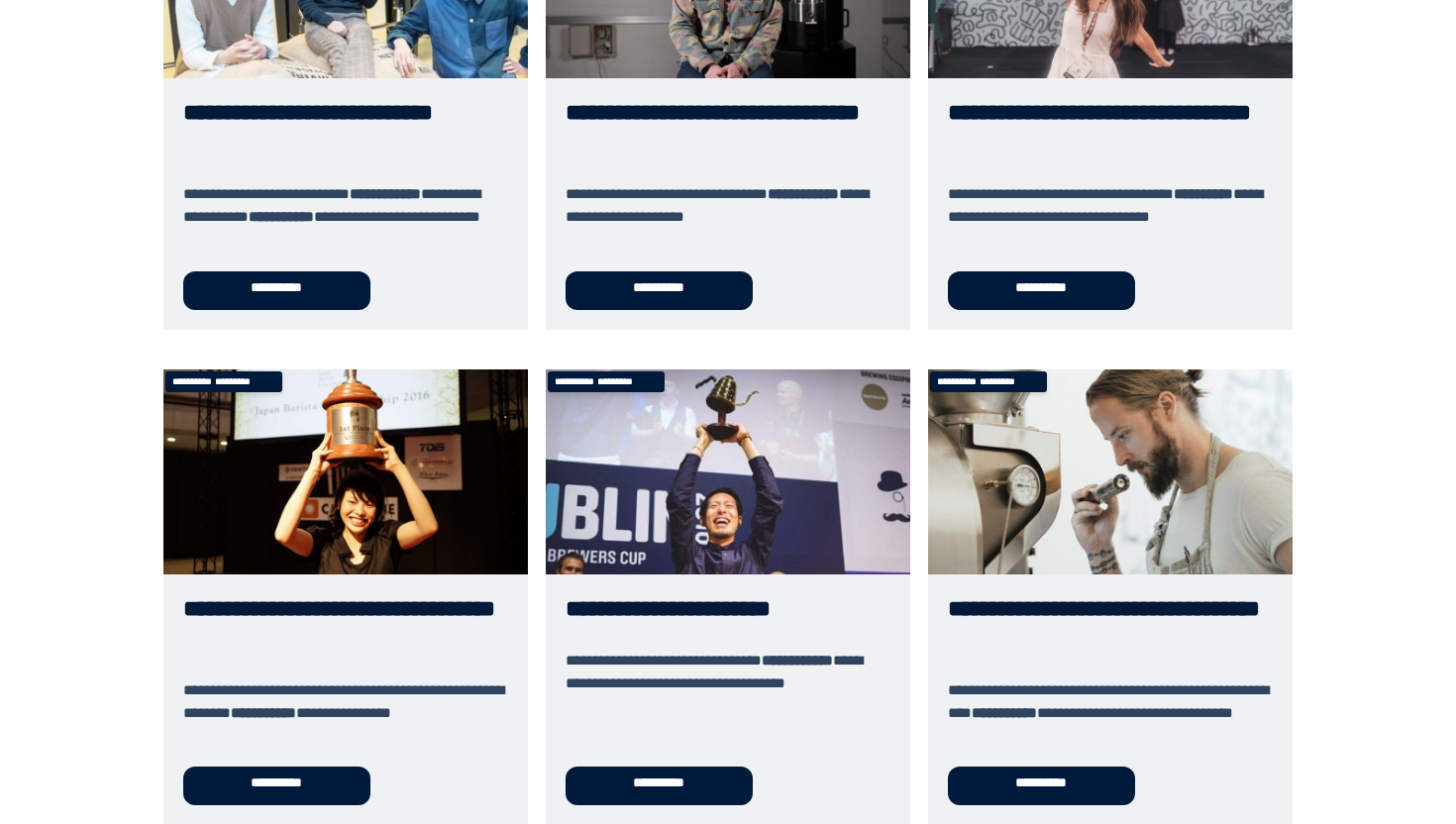 click on "**********" at bounding box center (728, 101) 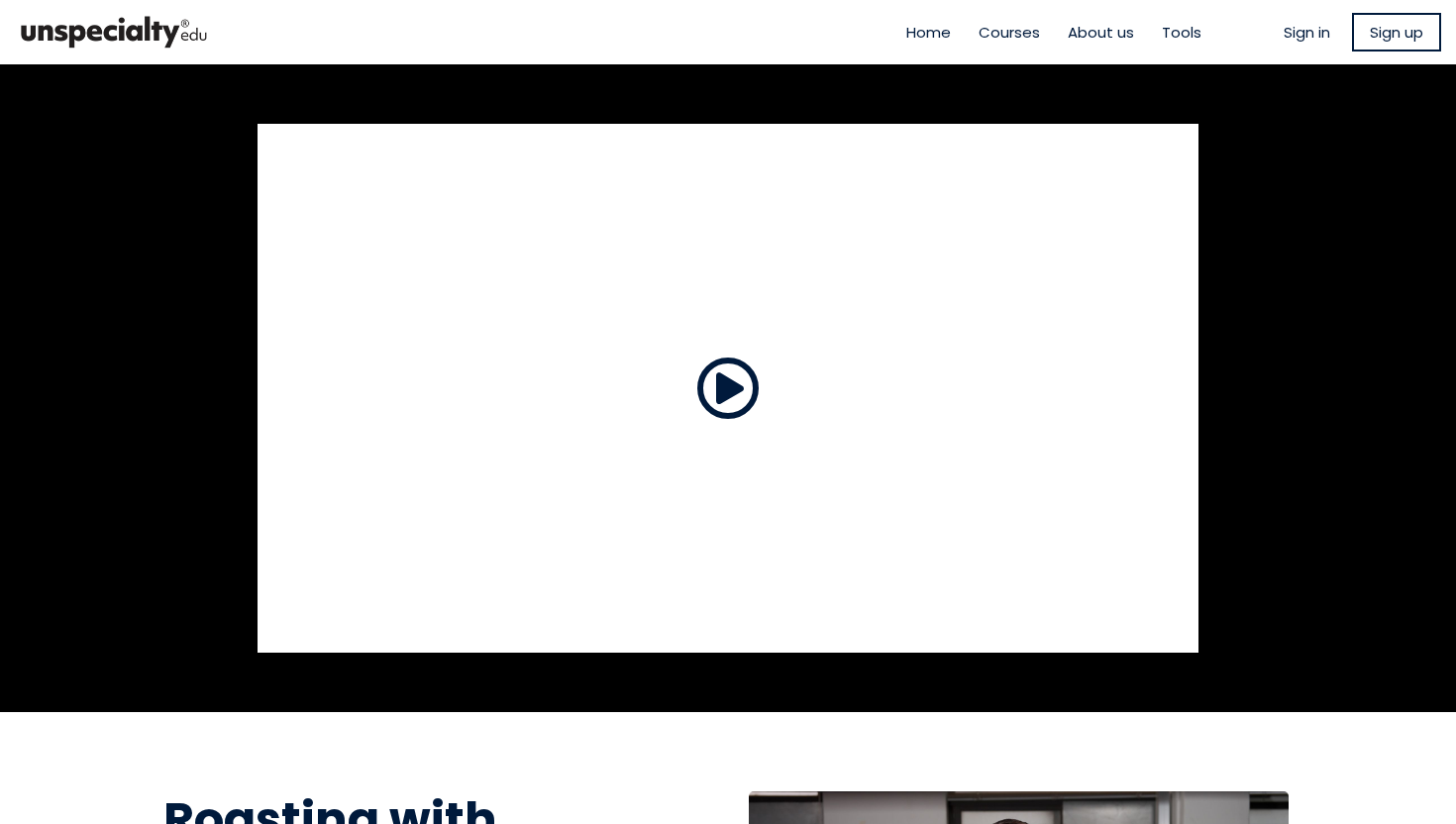 scroll, scrollTop: 0, scrollLeft: 0, axis: both 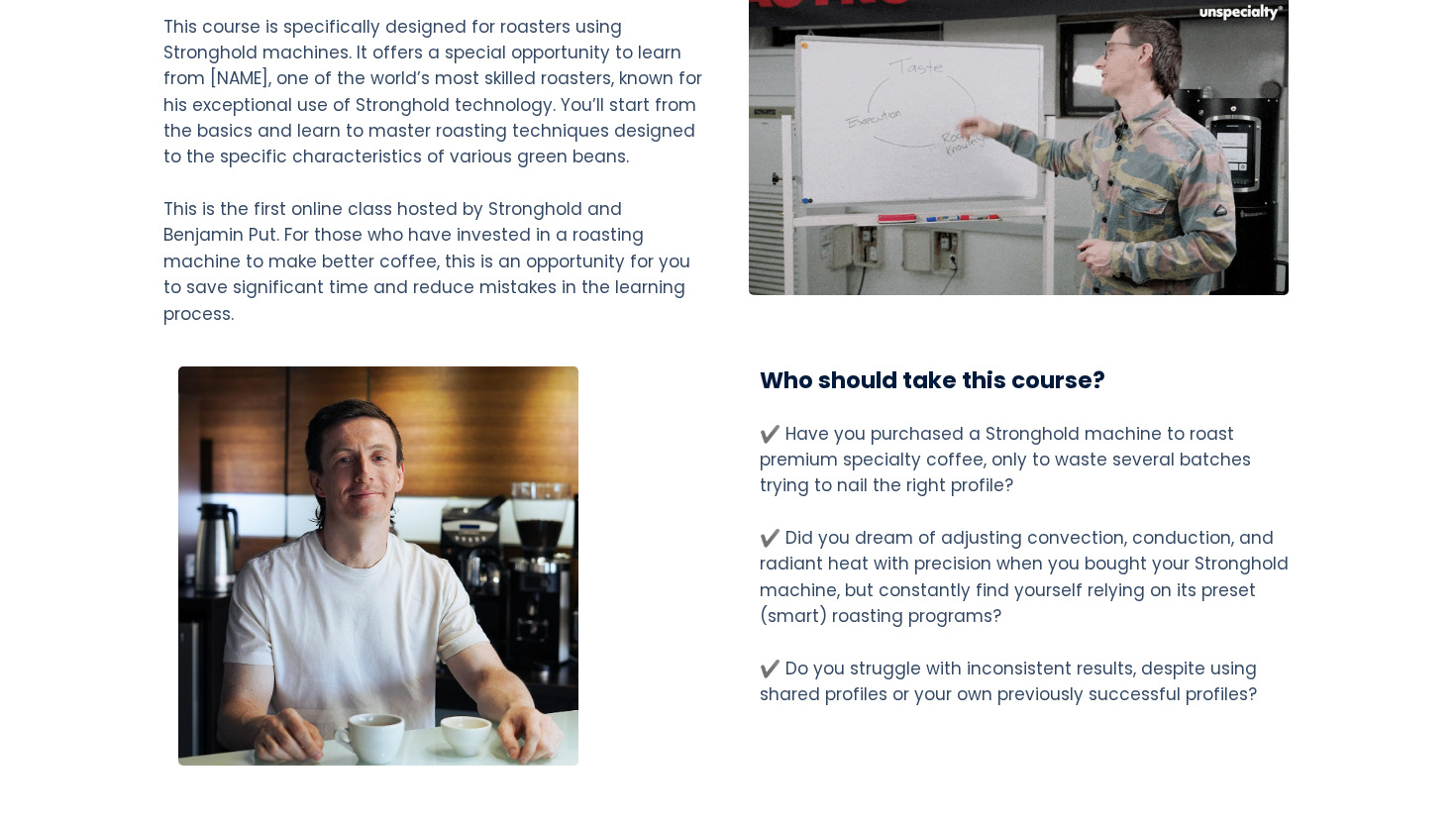 click at bounding box center [1019, 143] 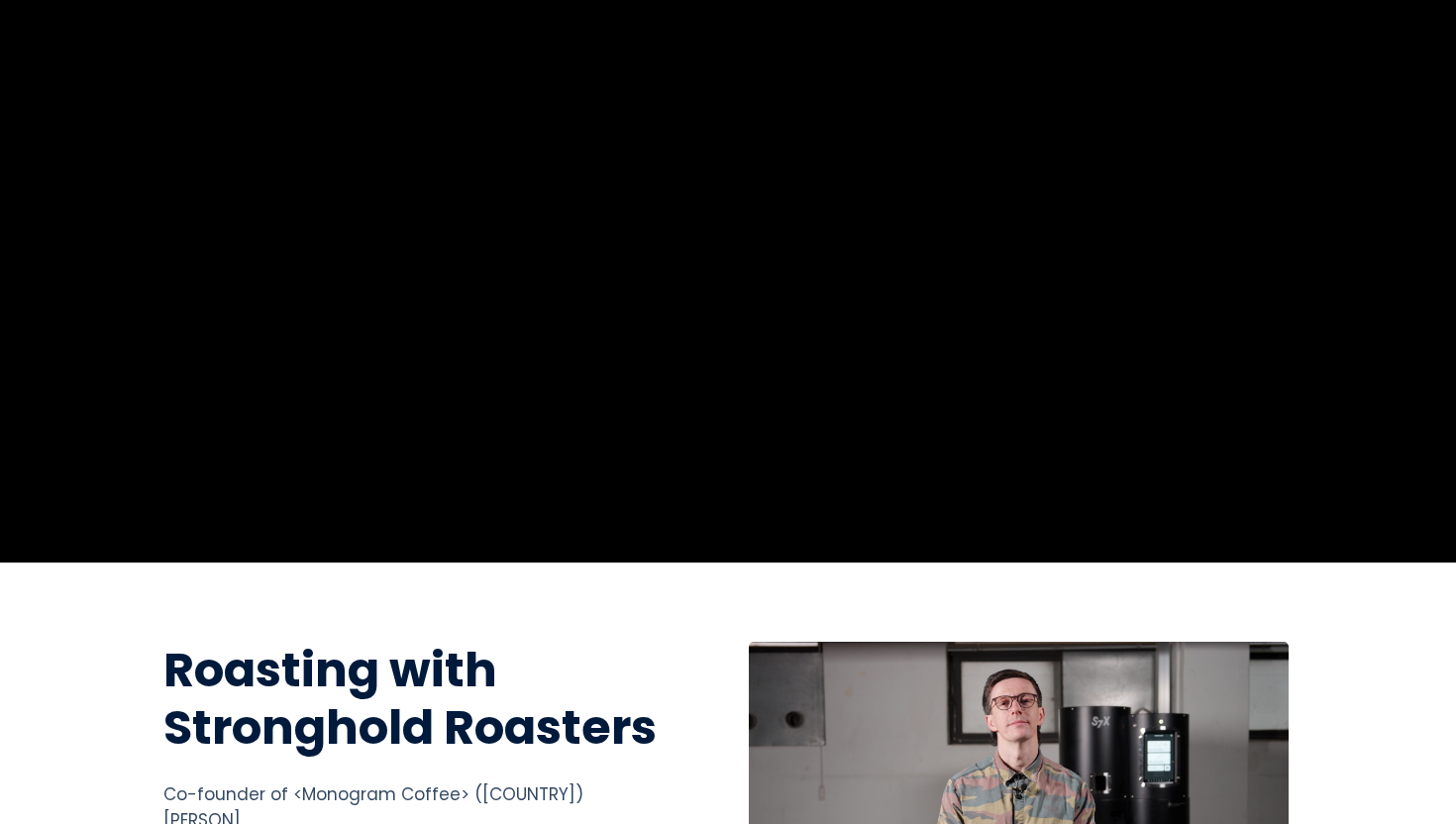 scroll, scrollTop: 0, scrollLeft: 0, axis: both 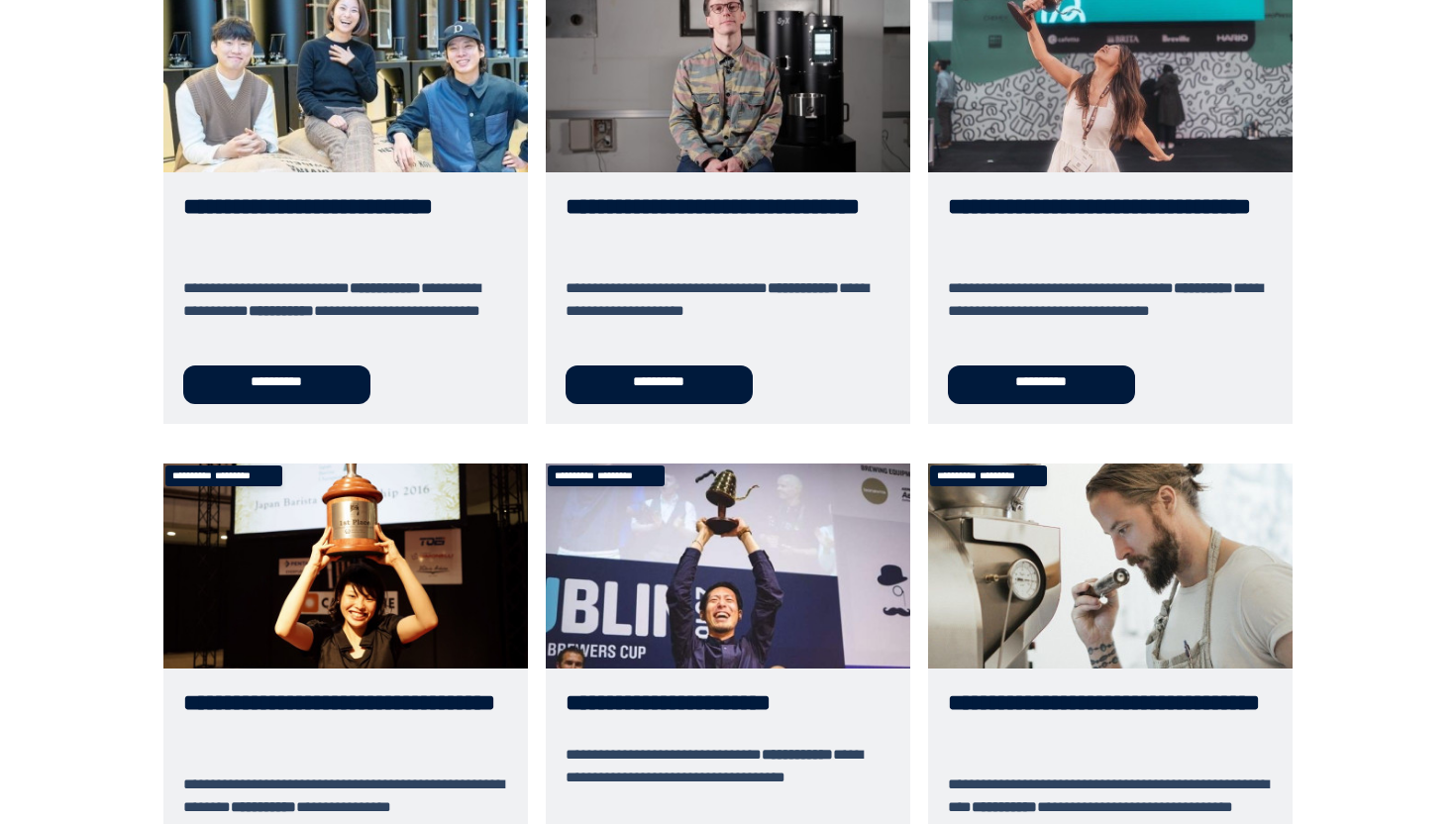 click on "**********" at bounding box center [1110, 195] 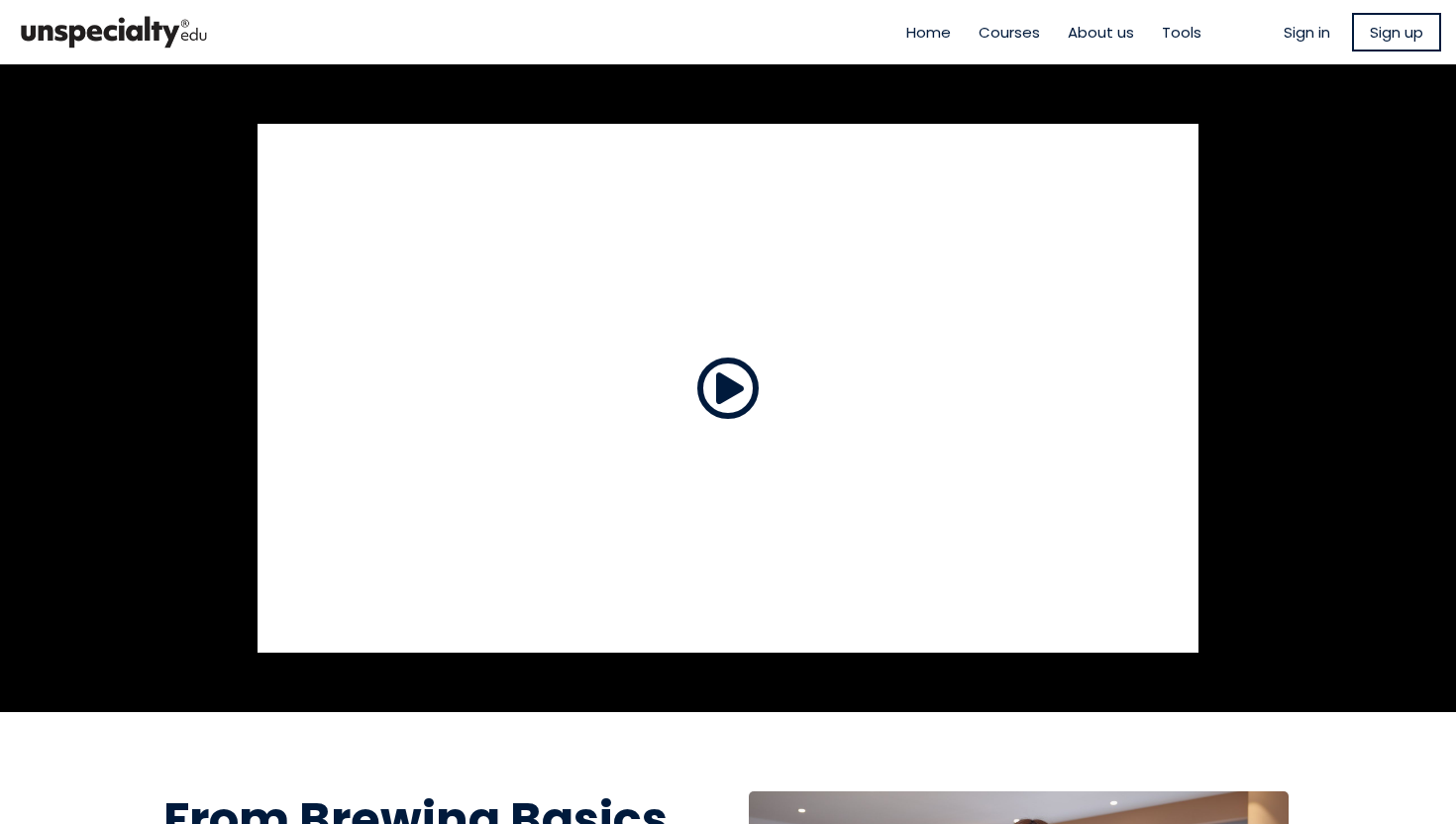 scroll, scrollTop: 0, scrollLeft: 0, axis: both 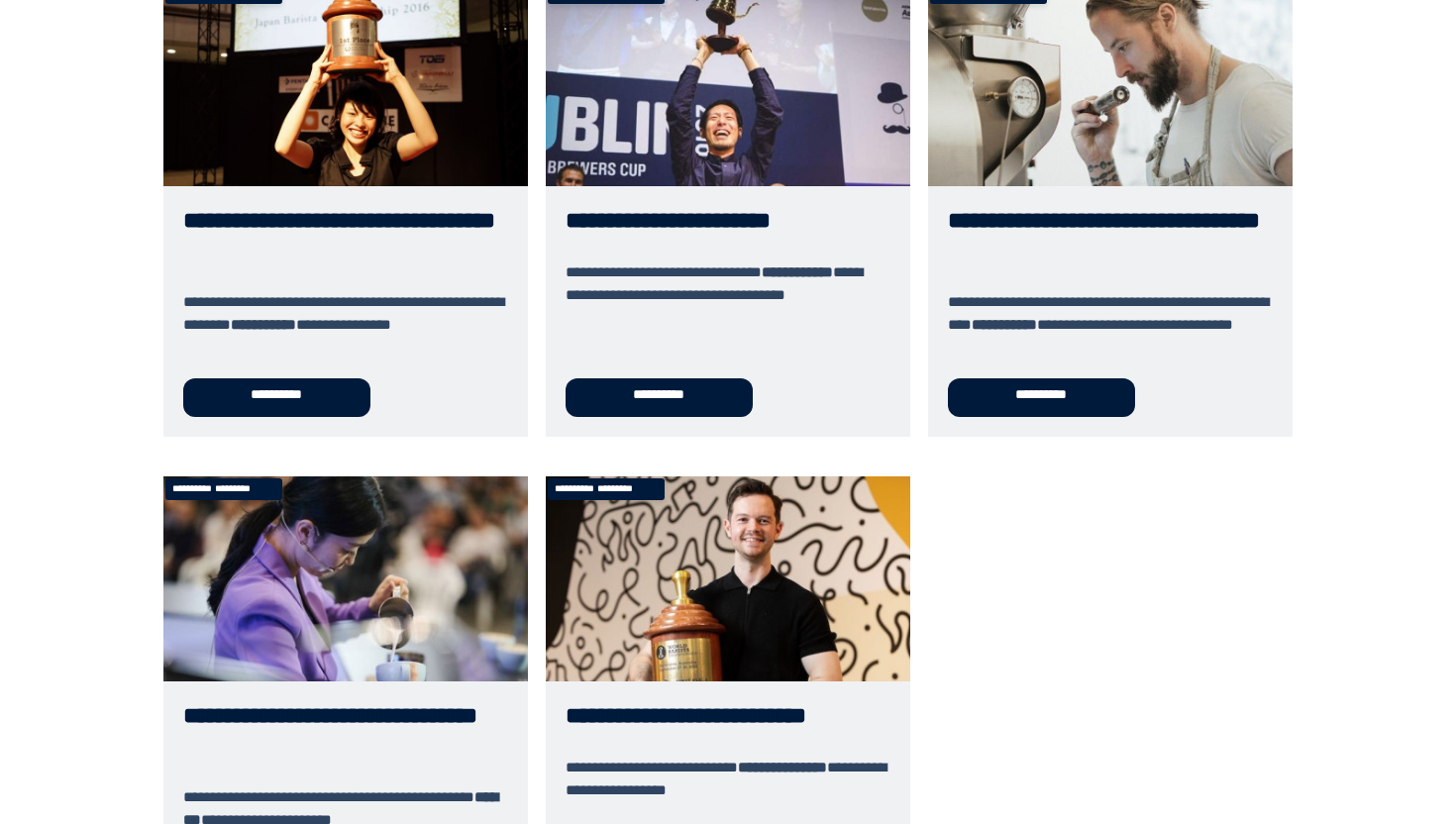 click on "**********" at bounding box center (1110, 209) 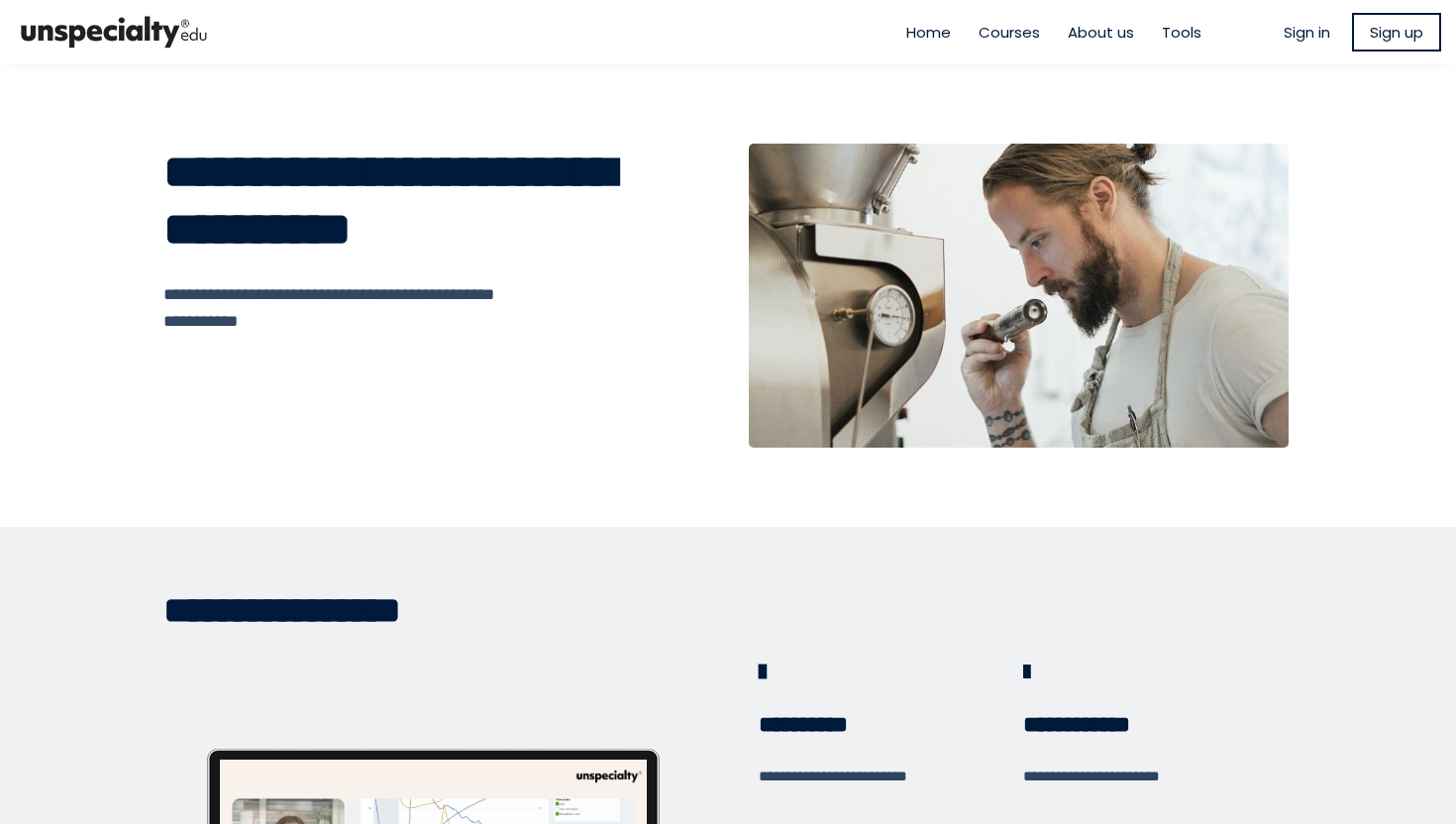 scroll, scrollTop: 0, scrollLeft: 0, axis: both 